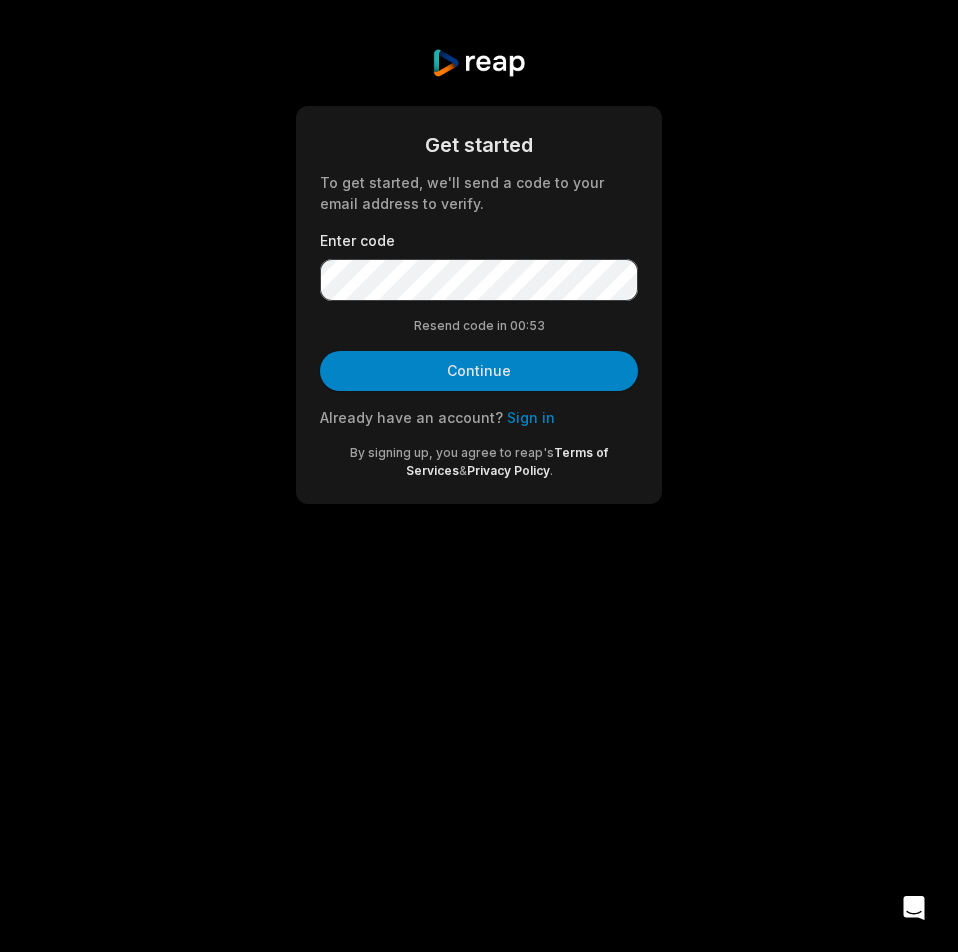 scroll, scrollTop: 0, scrollLeft: 0, axis: both 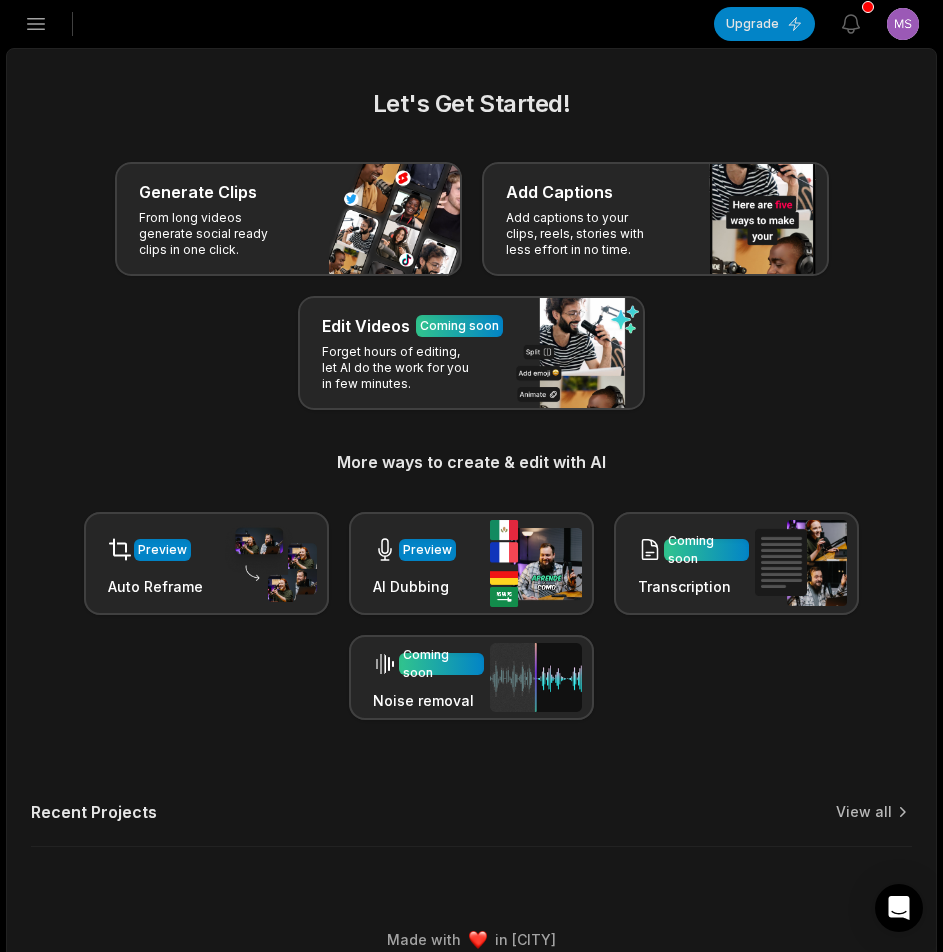 click 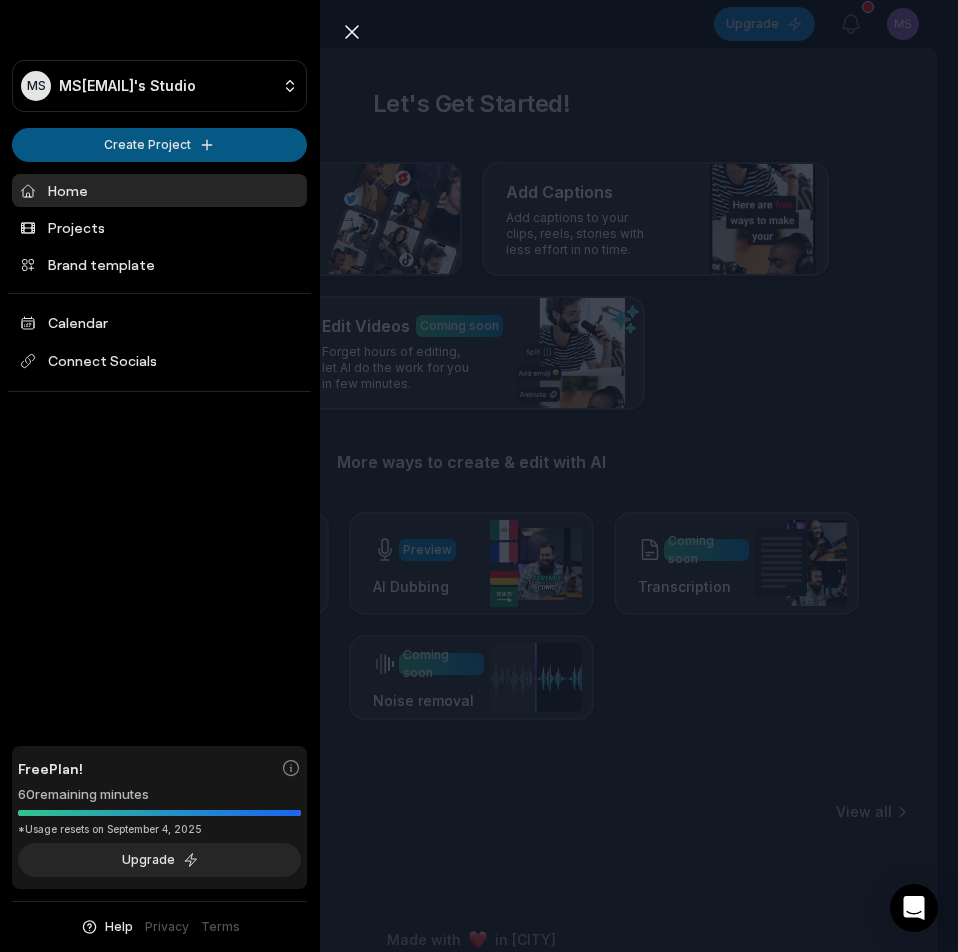 click on "MS Mssos@telegmail.com's Studio Create Project Home Projects Brand template Calendar Connect Socials Free  Plan! 60  remaining minutes *Usage resets on September 4, 2025 Upgrade Help Privacy Terms Open sidebar Upgrade View notifications Open user menu   Let's Get Started! Generate Clips From long videos generate social ready clips in one click. Add Captions Add captions to your clips, reels, stories with less effort in no time. Edit Videos Coming soon Forget hours of editing, let AI do the work for you in few minutes. More ways to create & edit with AI Preview Auto Reframe Preview AI Dubbing Coming soon Transcription Coming soon Noise removal Recent Projects View all Made with   in San Francisco
Close sidebar MS Mssos@telegmail.com's Studio Create Project Home Projects Brand template Calendar Connect Socials Free  Plan! 60  remaining minutes *Usage resets on September 4, 2025 Upgrade Help Privacy Terms" at bounding box center [479, 476] 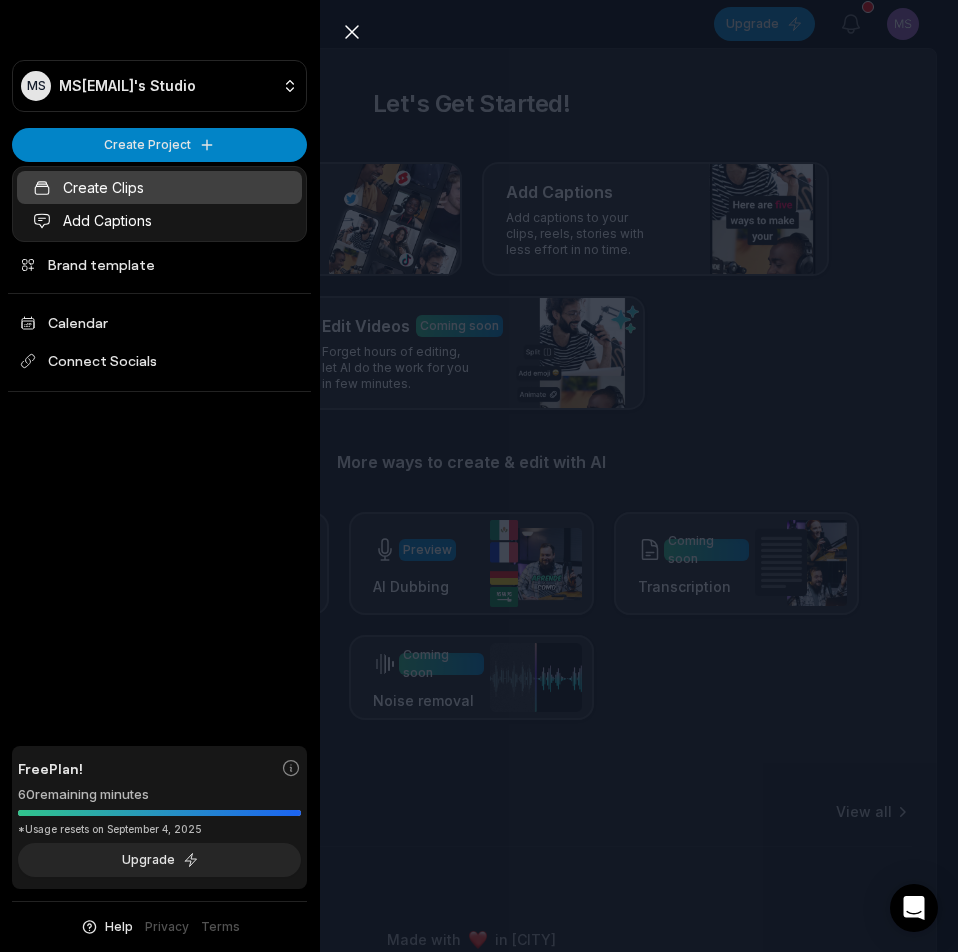 drag, startPoint x: 113, startPoint y: 179, endPoint x: 181, endPoint y: 181, distance: 68.0294 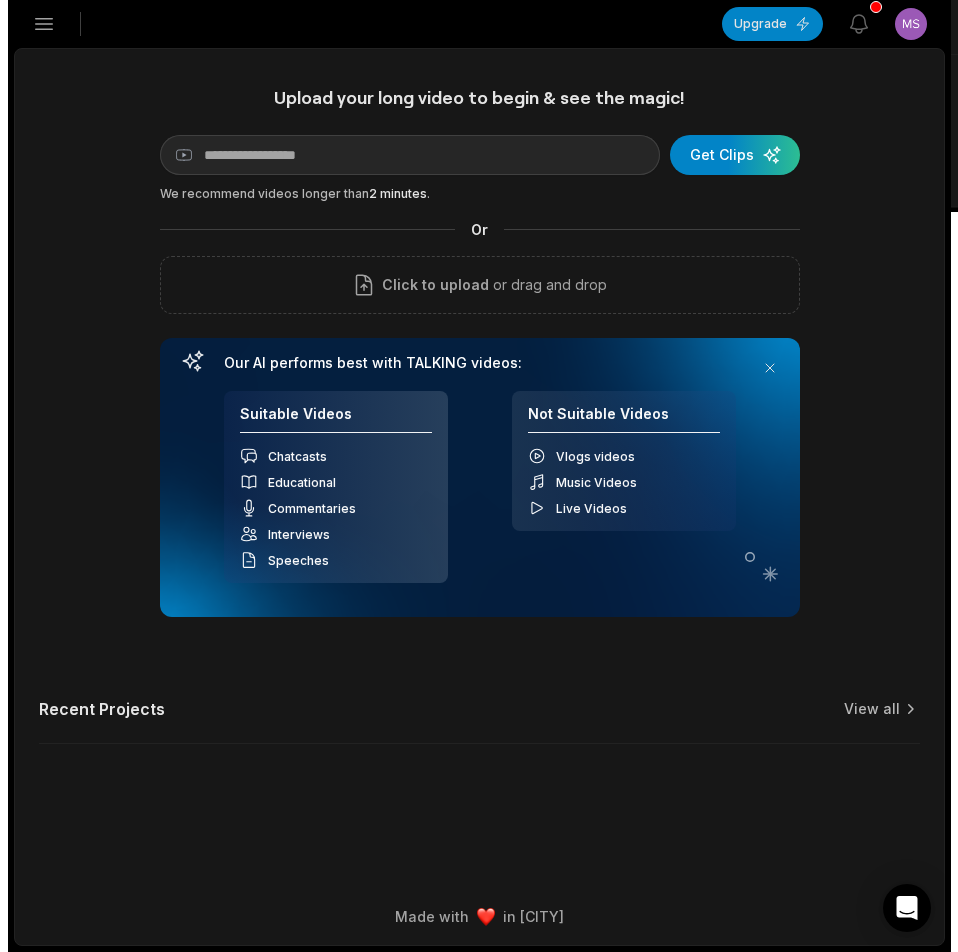 scroll, scrollTop: 0, scrollLeft: 0, axis: both 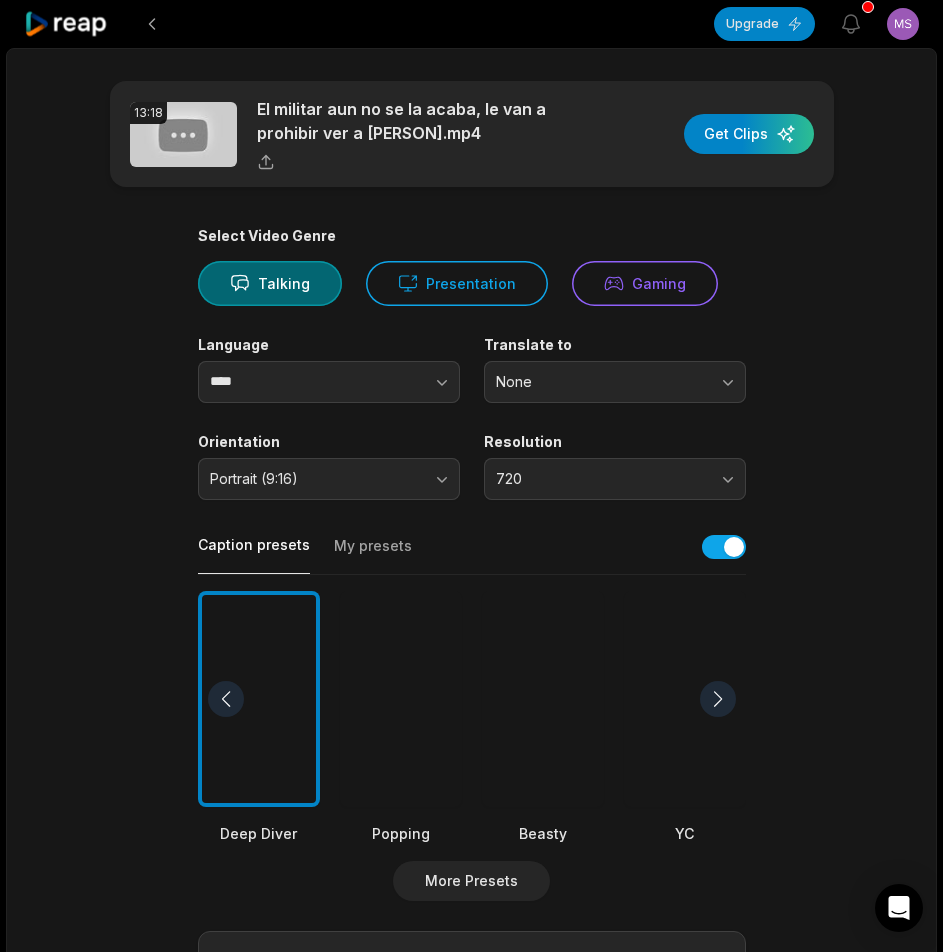 click at bounding box center (543, 699) 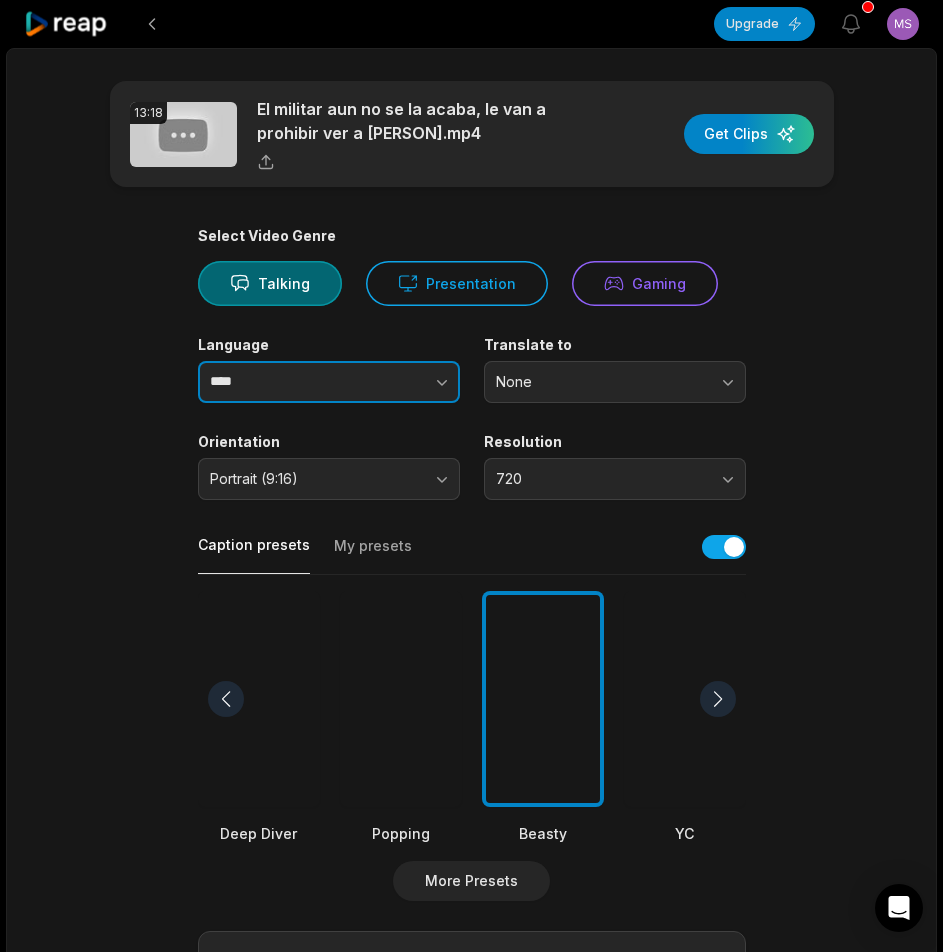 click on "****" at bounding box center [329, 382] 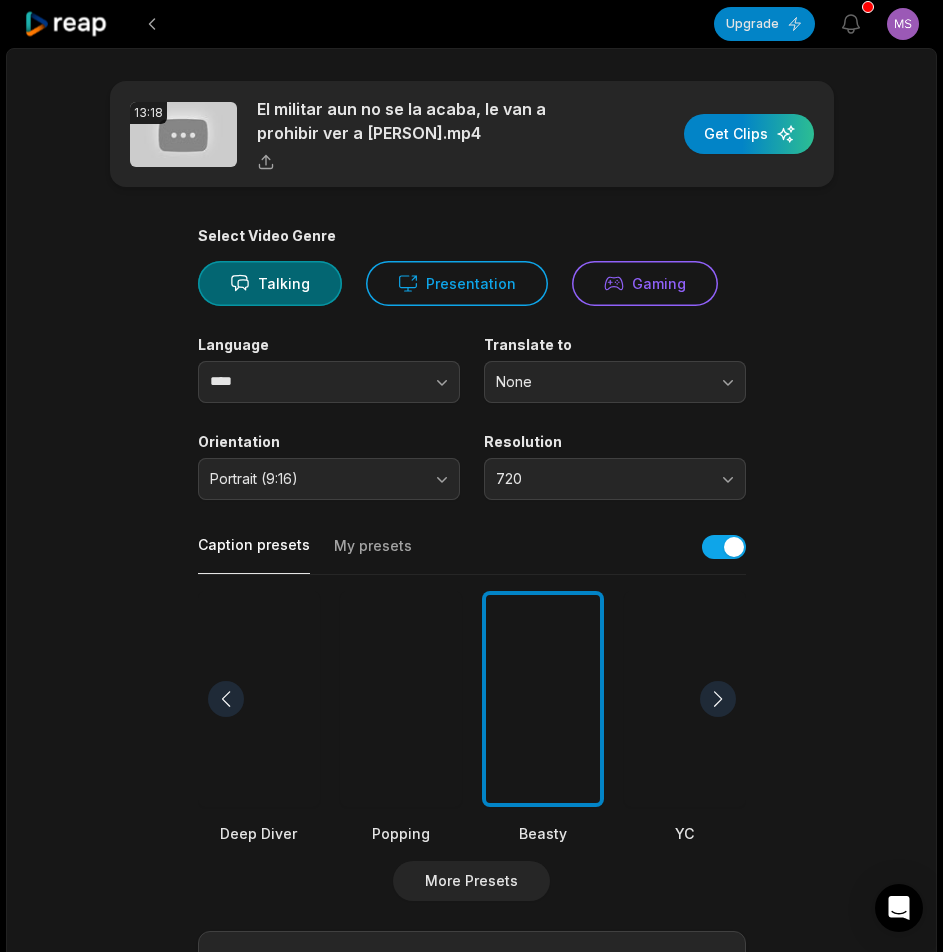 click on "Select Video Genre Talking Presentation Gaming Language **** Translate to None Orientation Portrait (9:16) Resolution 720 Caption presets My presets Deep Diver Popping Beasty YC Playdate Pet Zen More Presets Processing Time Frame 00:00 13:18 Auto Clip Length <30s 30s-60s 60s-90s 90s-3min Clip Topics (optional) Add specific topics that you want AI to clip from the video." at bounding box center [472, 766] 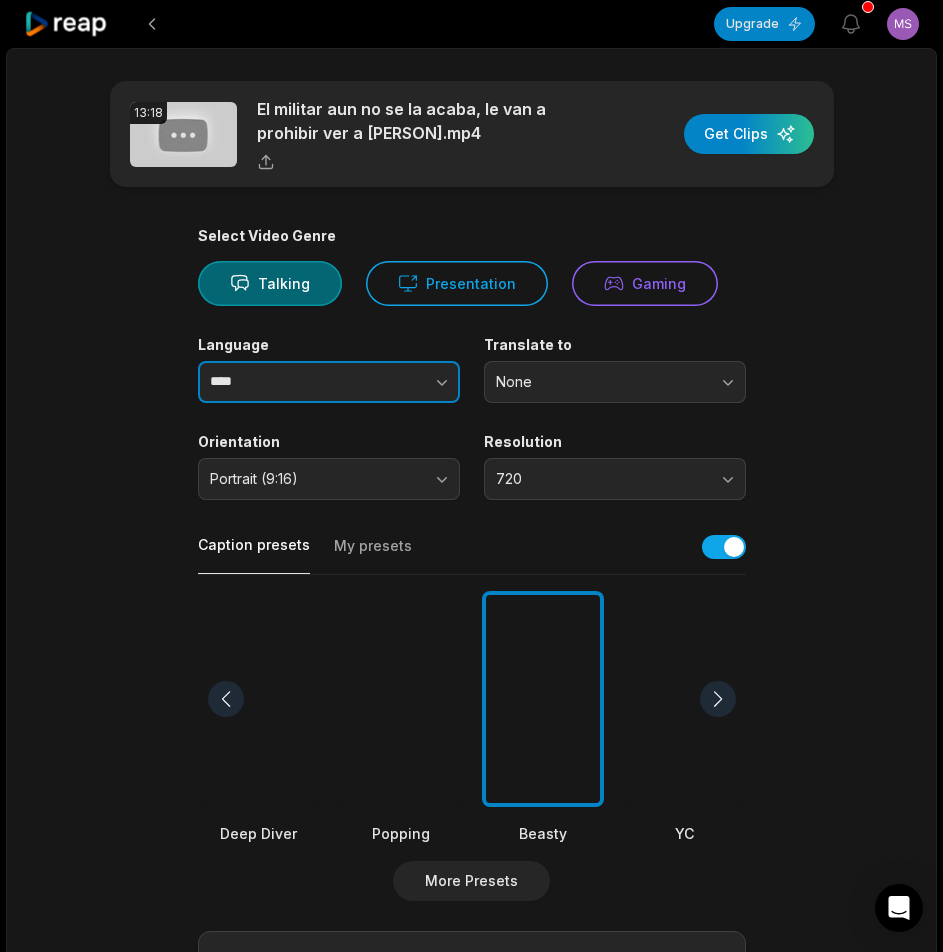 click at bounding box center [402, 382] 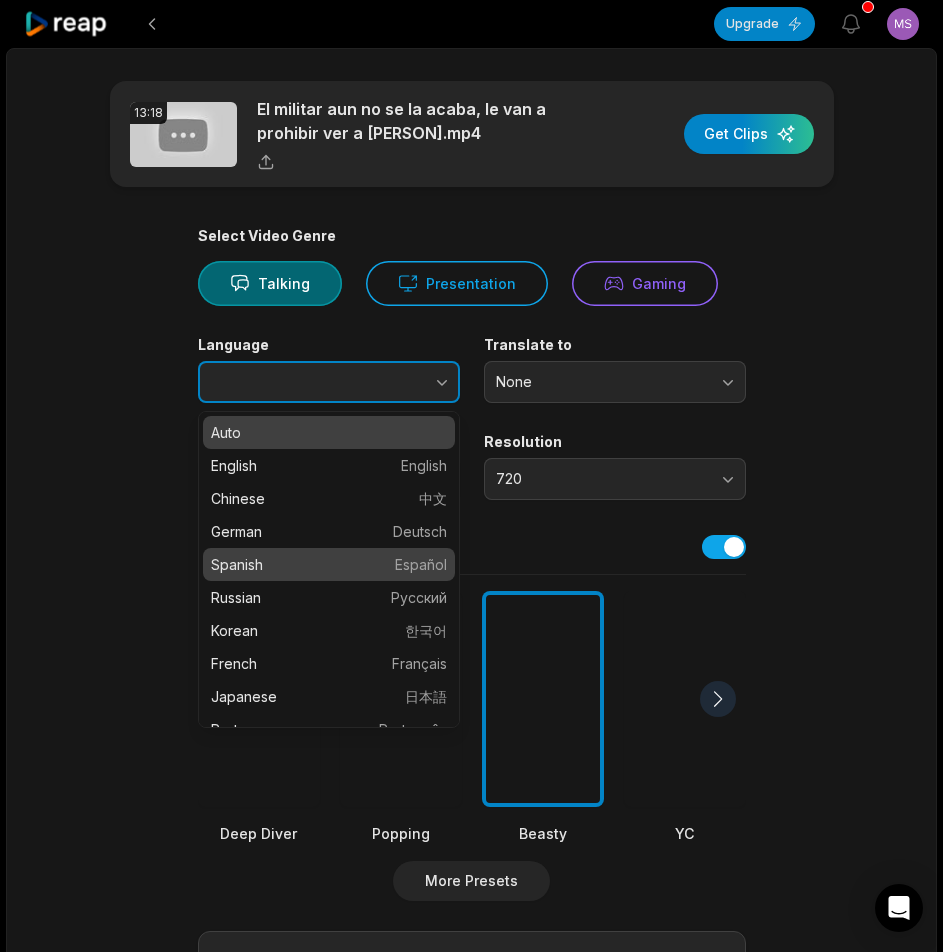 type on "*******" 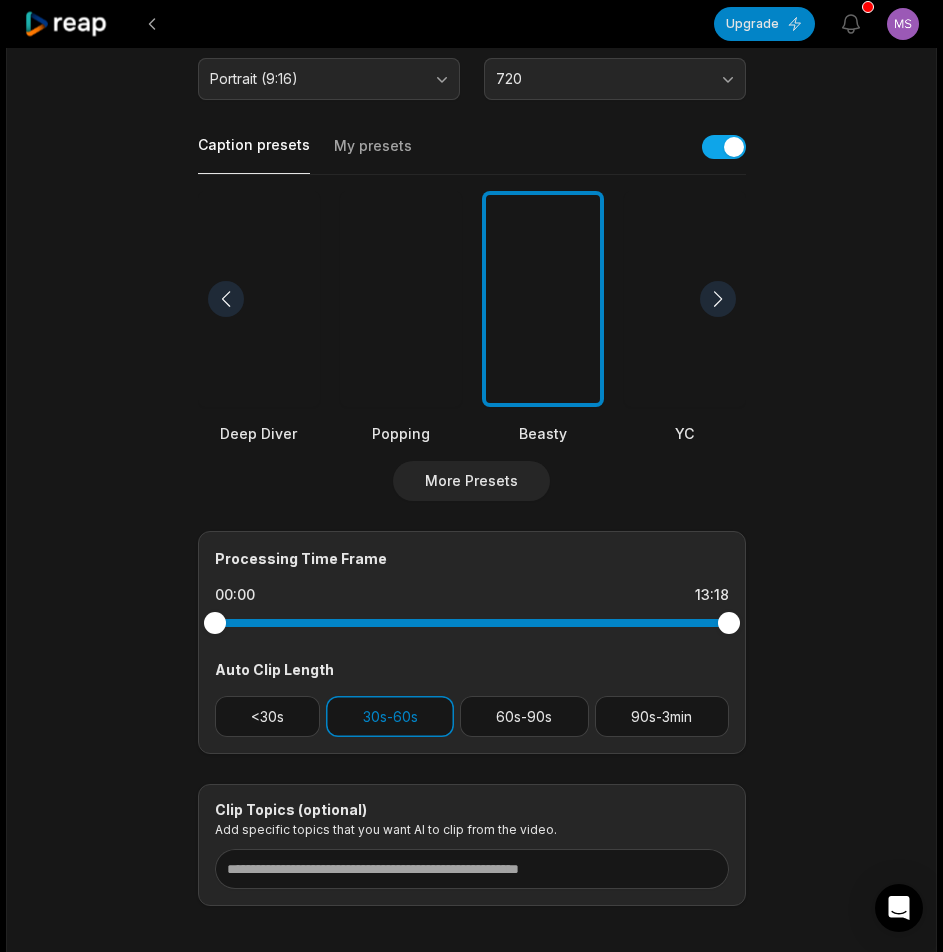 scroll, scrollTop: 498, scrollLeft: 0, axis: vertical 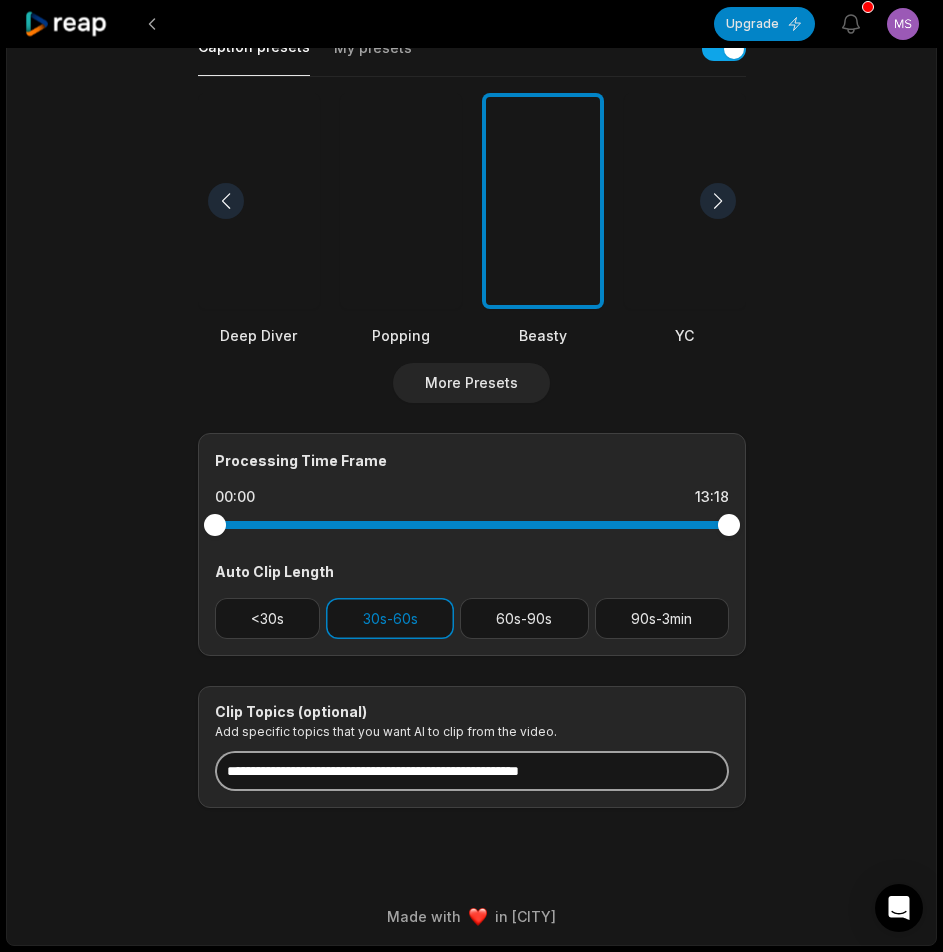 click at bounding box center (472, 771) 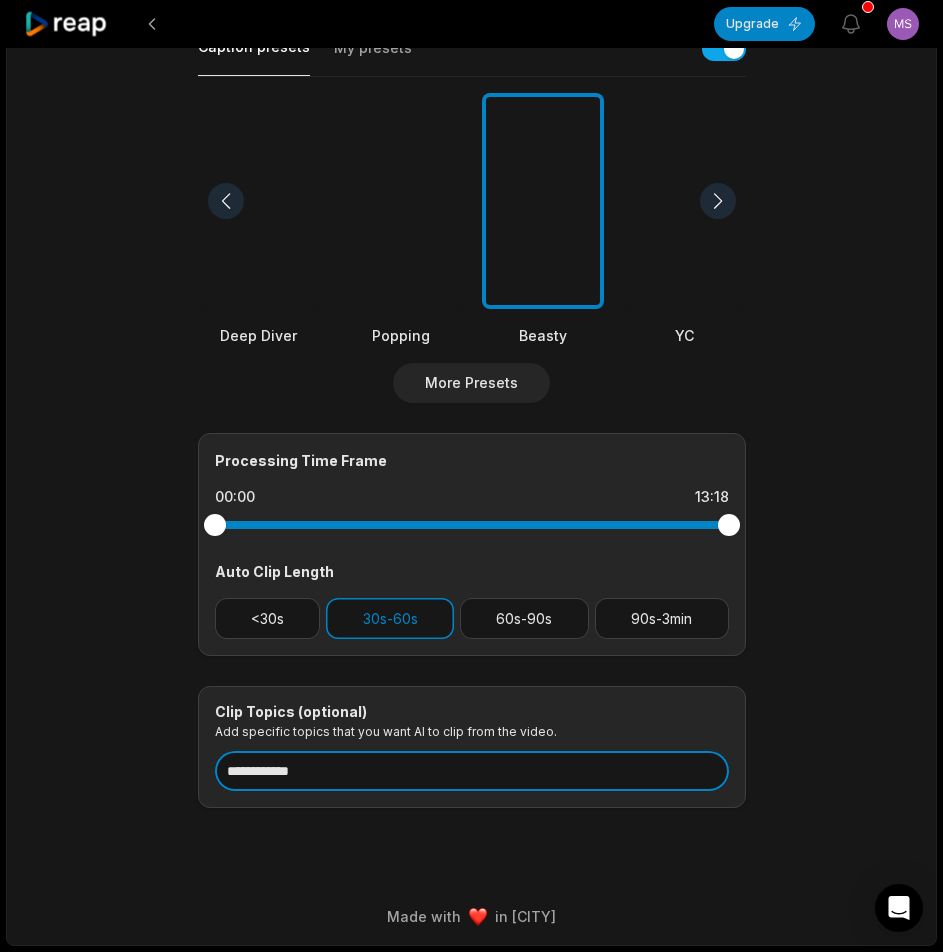 scroll, scrollTop: 0, scrollLeft: 0, axis: both 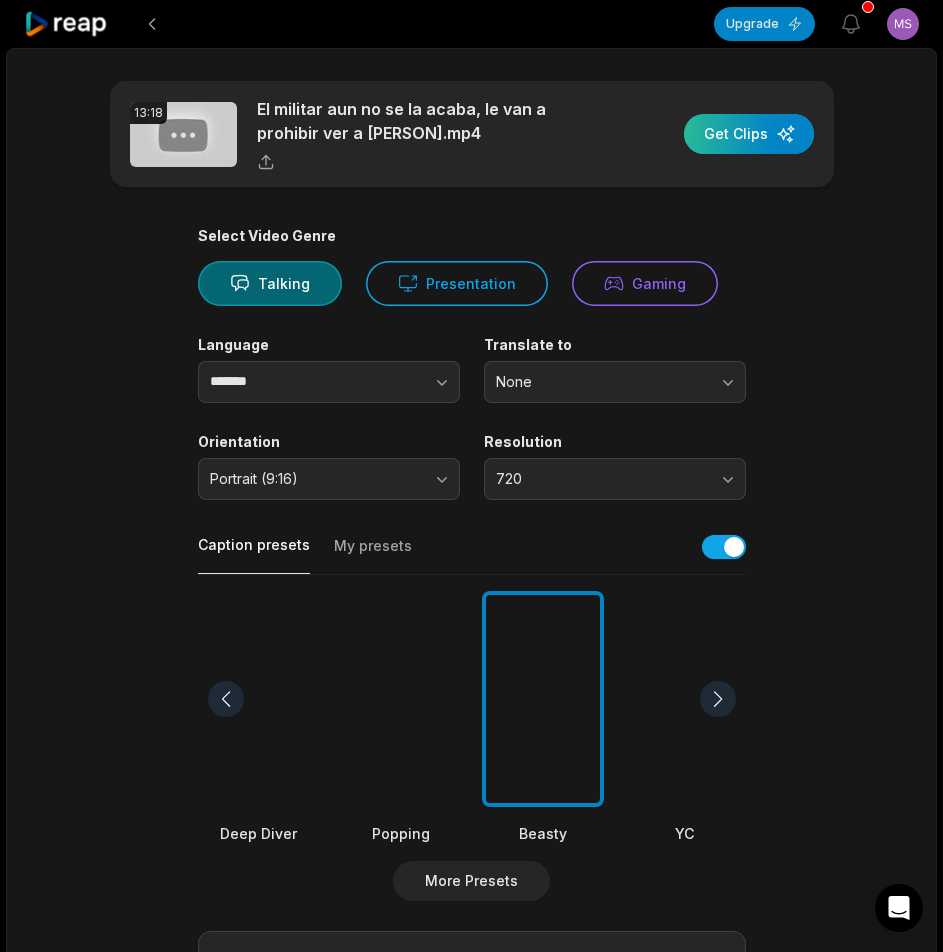 type on "**********" 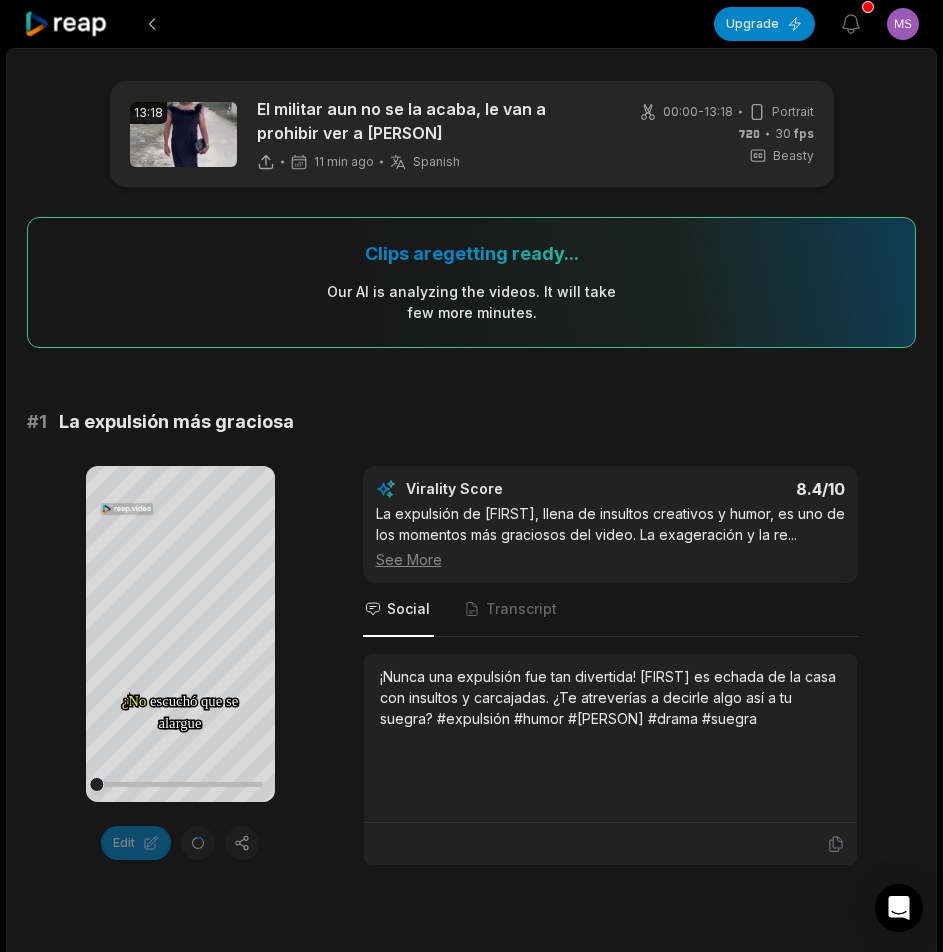 click 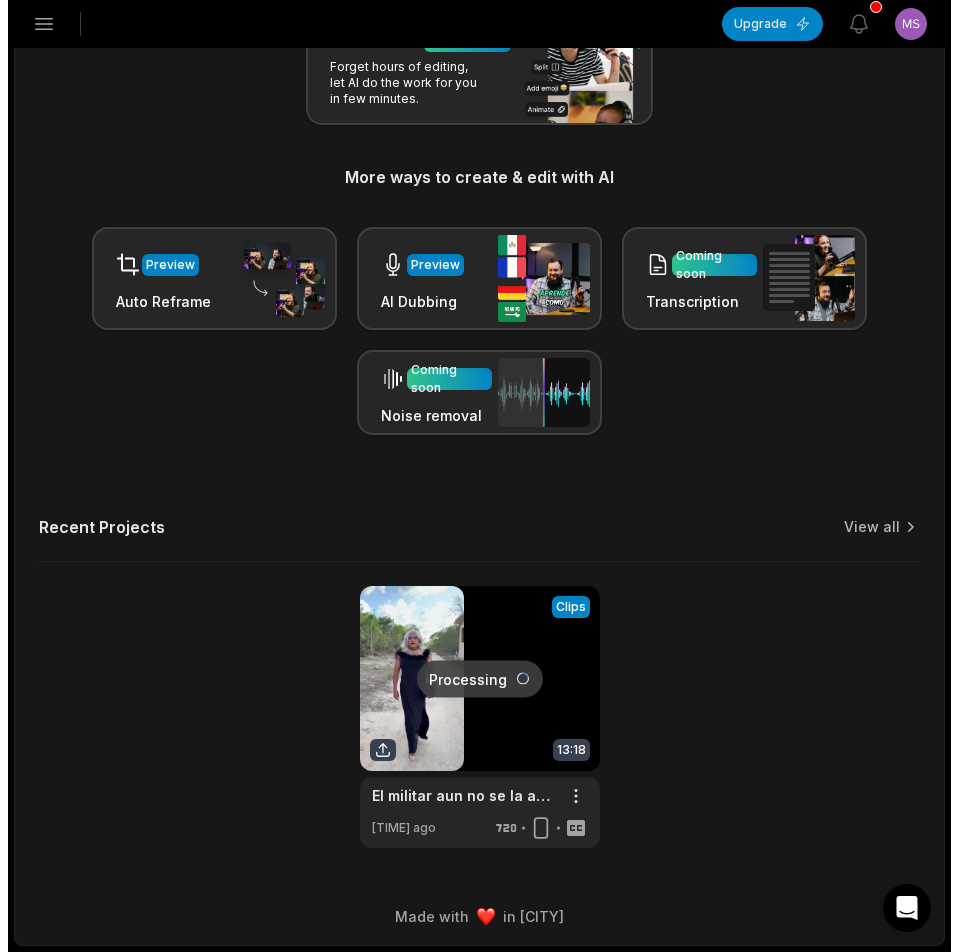 scroll, scrollTop: 85, scrollLeft: 0, axis: vertical 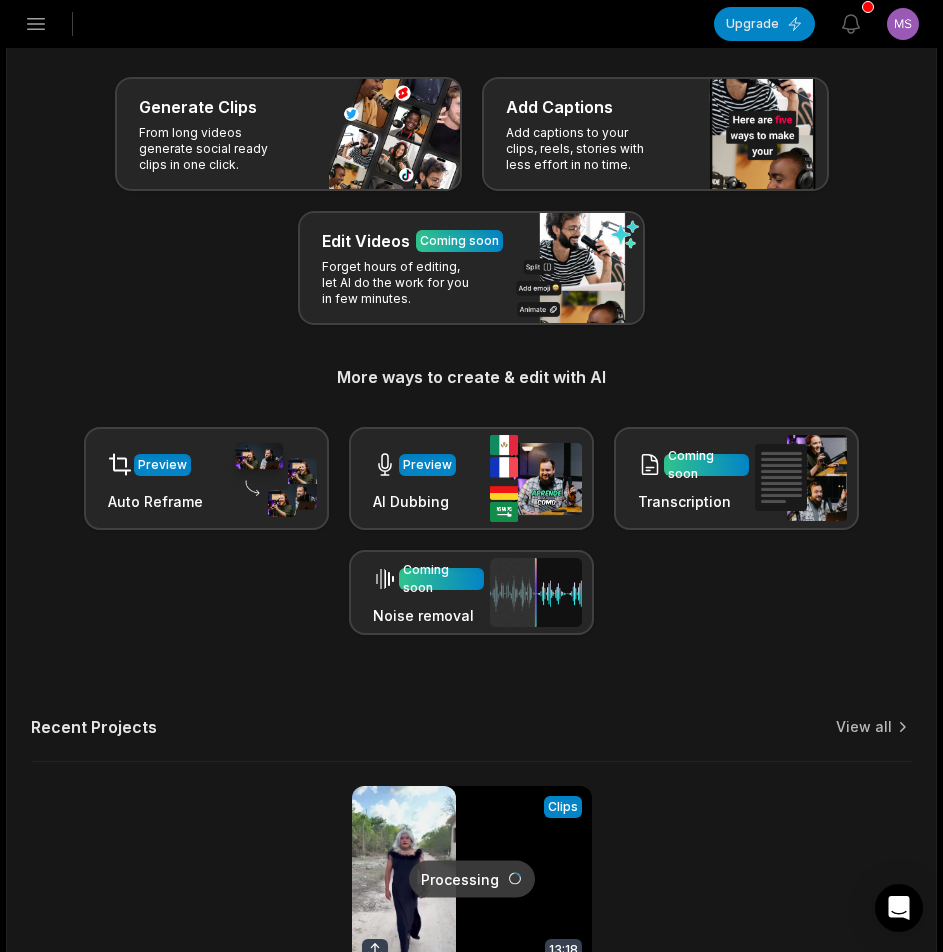 click 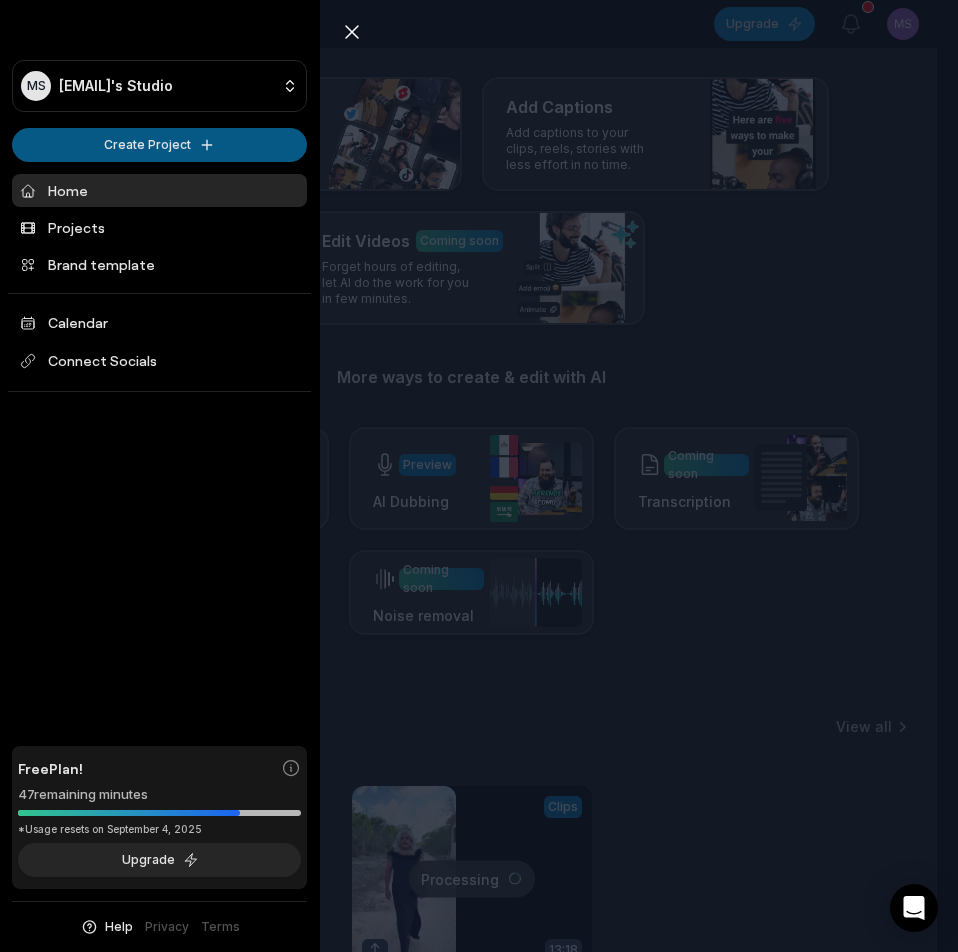scroll, scrollTop: 0, scrollLeft: 0, axis: both 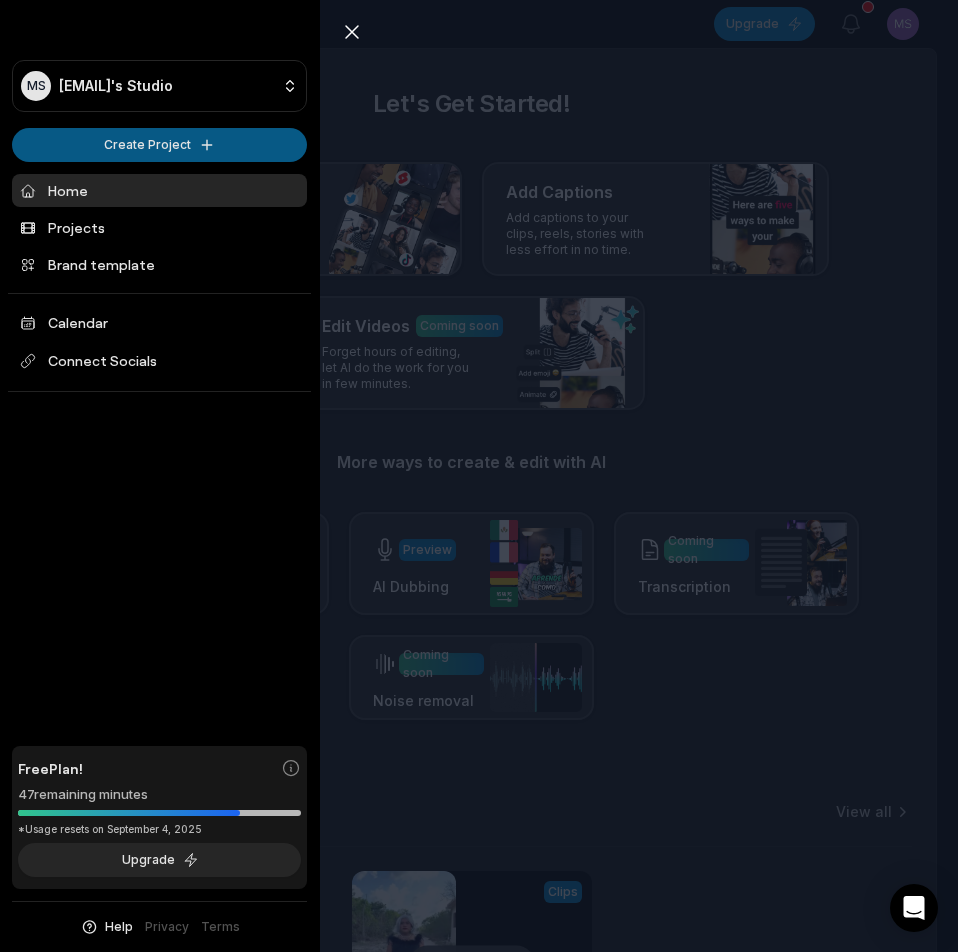 click on "MS Mssos@telegmail.com's Studio Create Project Home Projects Brand template Calendar Connect Socials Free  Plan! 47  remaining minutes *Usage resets on September 4, 2025 Upgrade Help Privacy Terms Open sidebar Upgrade View notifications Open user menu   Let's Get Started! Generate Clips From long videos generate social ready clips in one click. Add Captions Add captions to your clips, reels, stories with less effort in no time. Edit Videos Coming soon Forget hours of editing, let AI do the work for you in few minutes. More ways to create & edit with AI Preview Auto Reframe Preview AI Dubbing Coming soon Transcription Coming soon Noise removal Recent Projects View all Processing Clips 13:18 El militar aun no se la acaba, le van a prohibir ver a ramona Open options 12 minutes ago Made with   in San Francisco
Close sidebar MS Mssos@telegmail.com's Studio Create Project Home Projects Brand template Calendar Connect Socials Free  Plan! 47  remaining minutes *Usage resets on September 4, 2025 Upgrade Help" at bounding box center (479, 476) 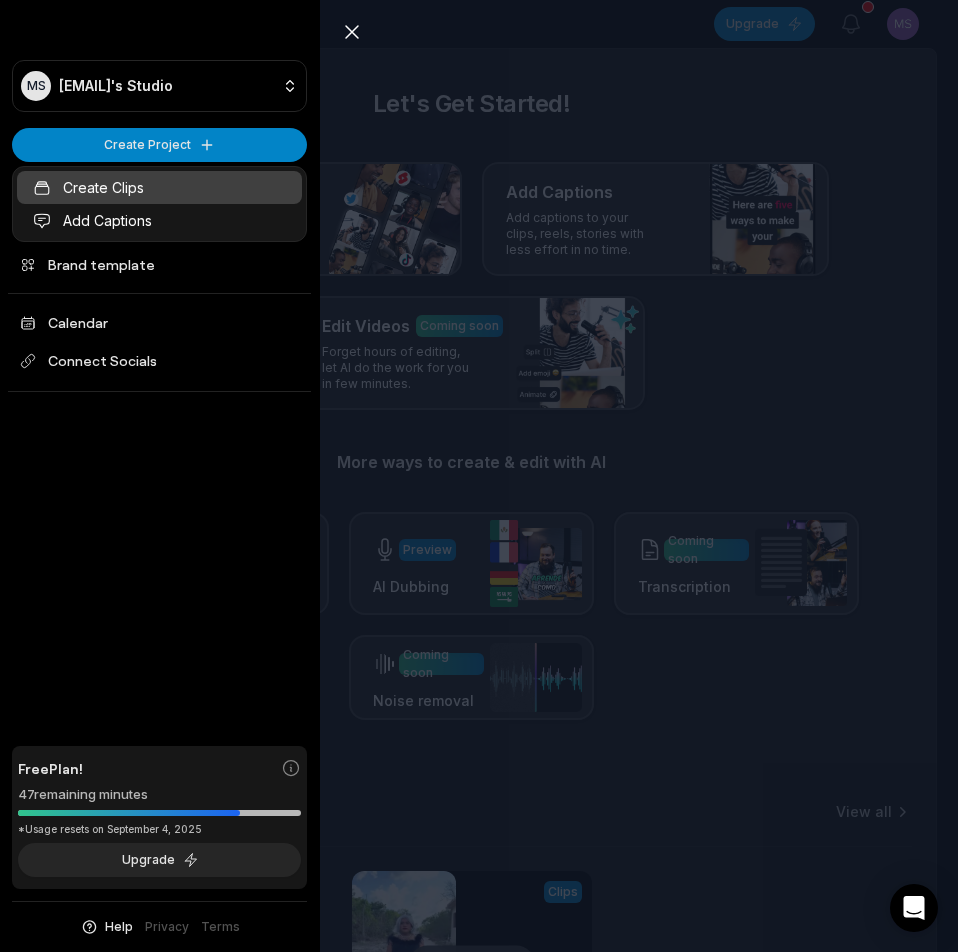 click on "Create Clips" at bounding box center [159, 187] 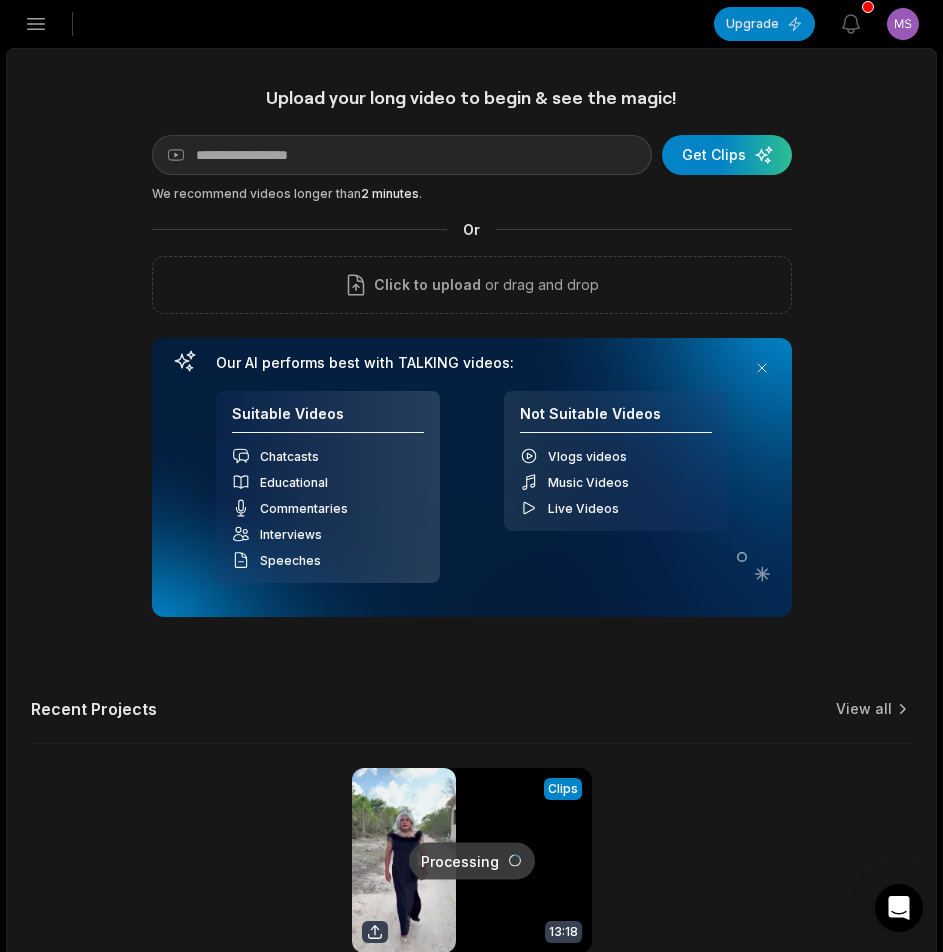 scroll, scrollTop: 0, scrollLeft: 0, axis: both 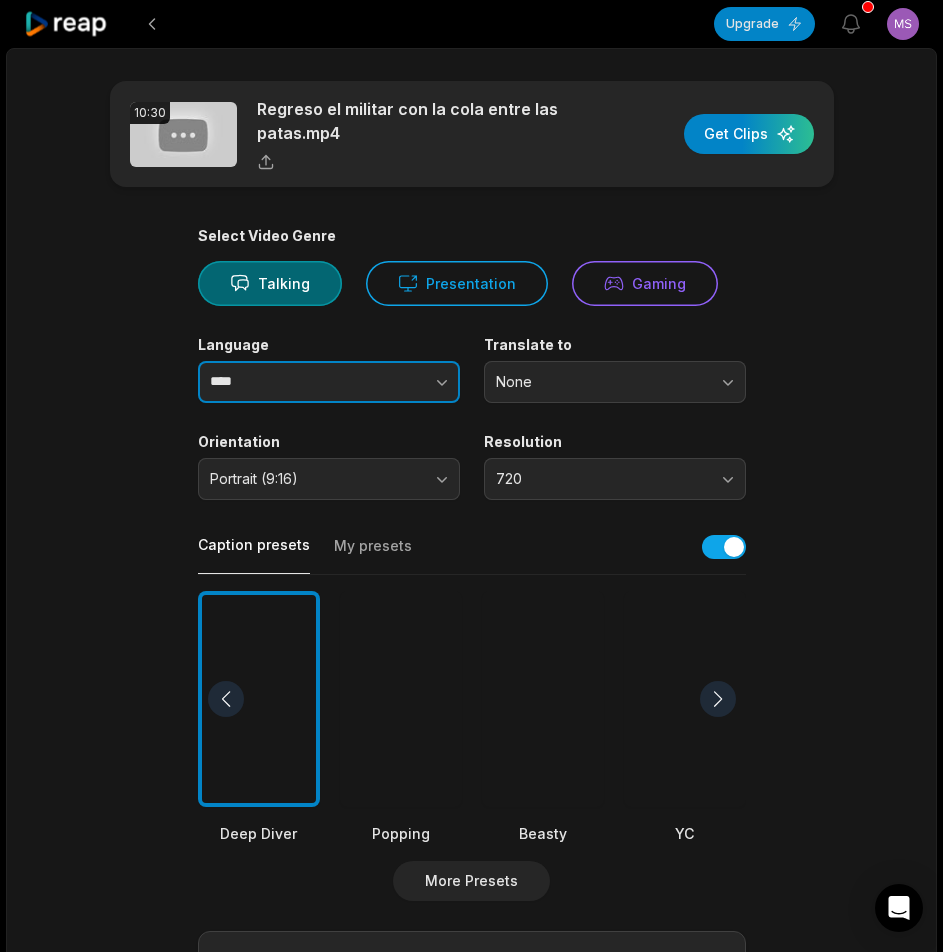 click at bounding box center [402, 382] 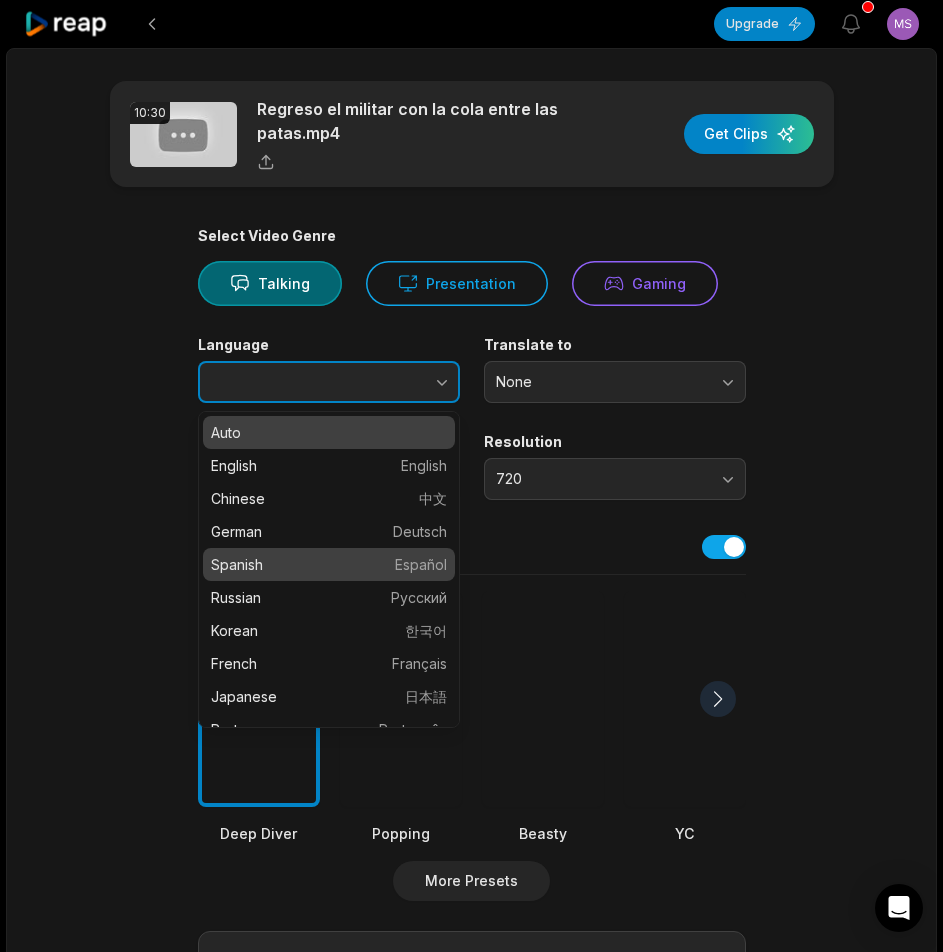 type on "*******" 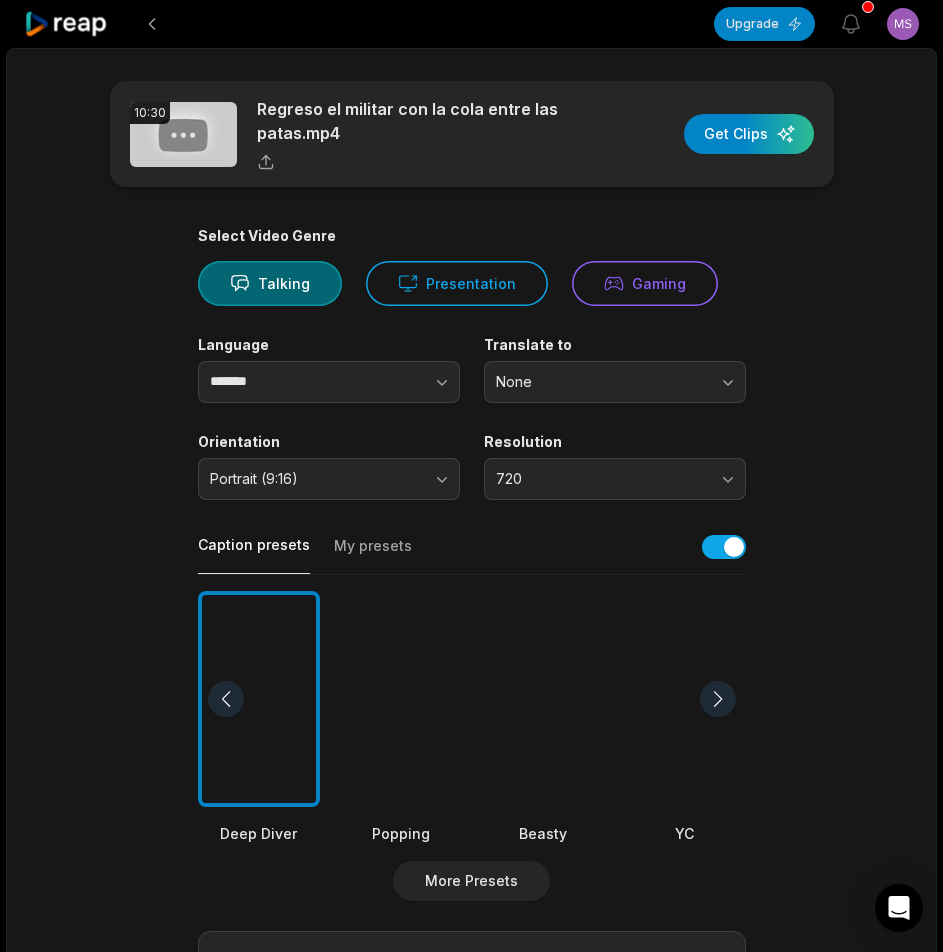 click at bounding box center [543, 699] 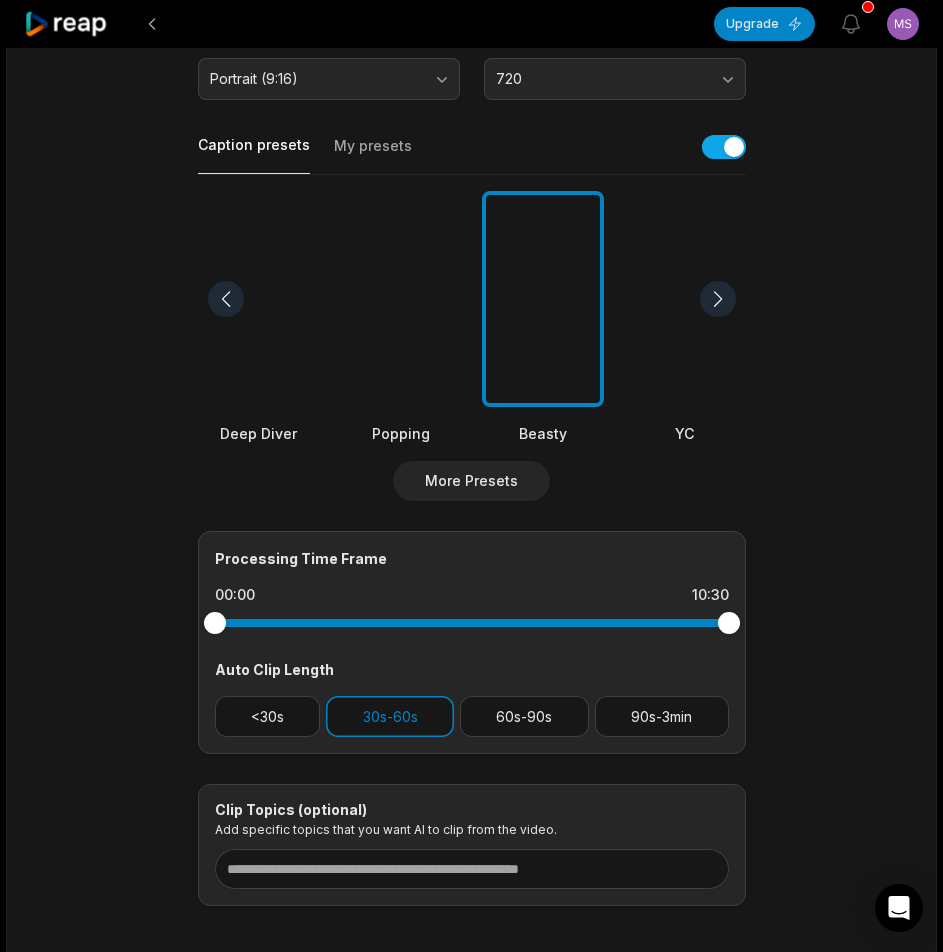 scroll, scrollTop: 498, scrollLeft: 0, axis: vertical 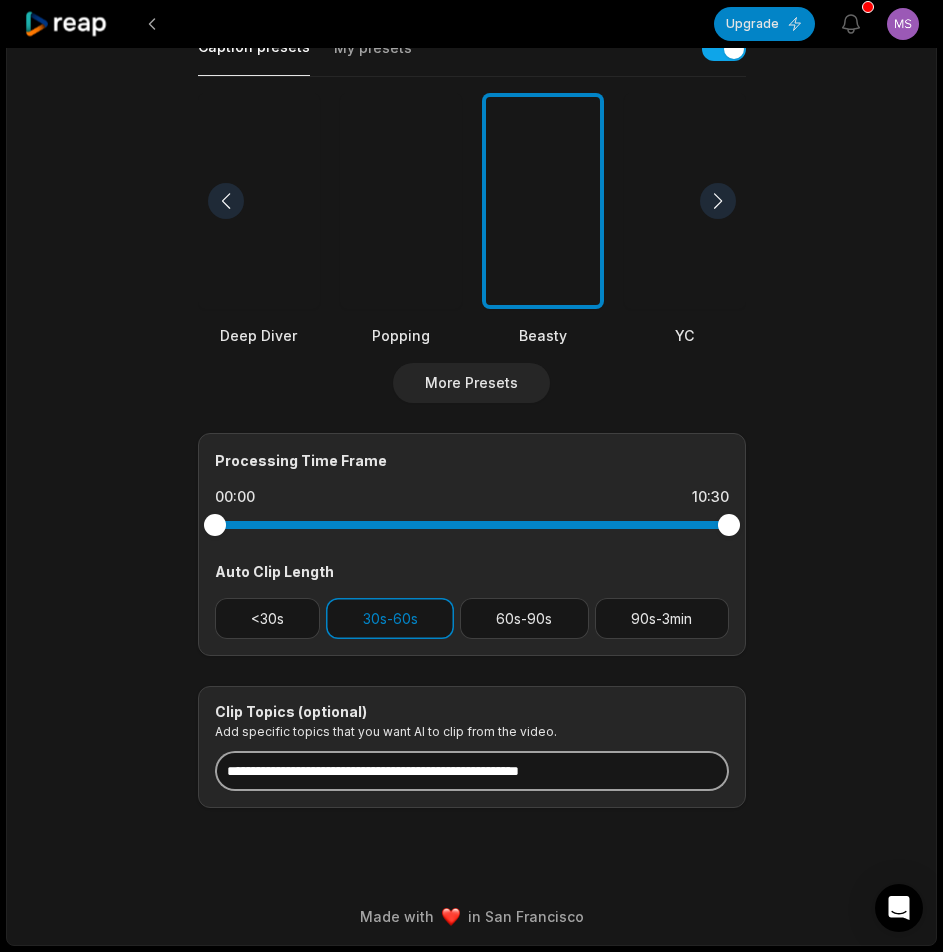 click at bounding box center [472, 771] 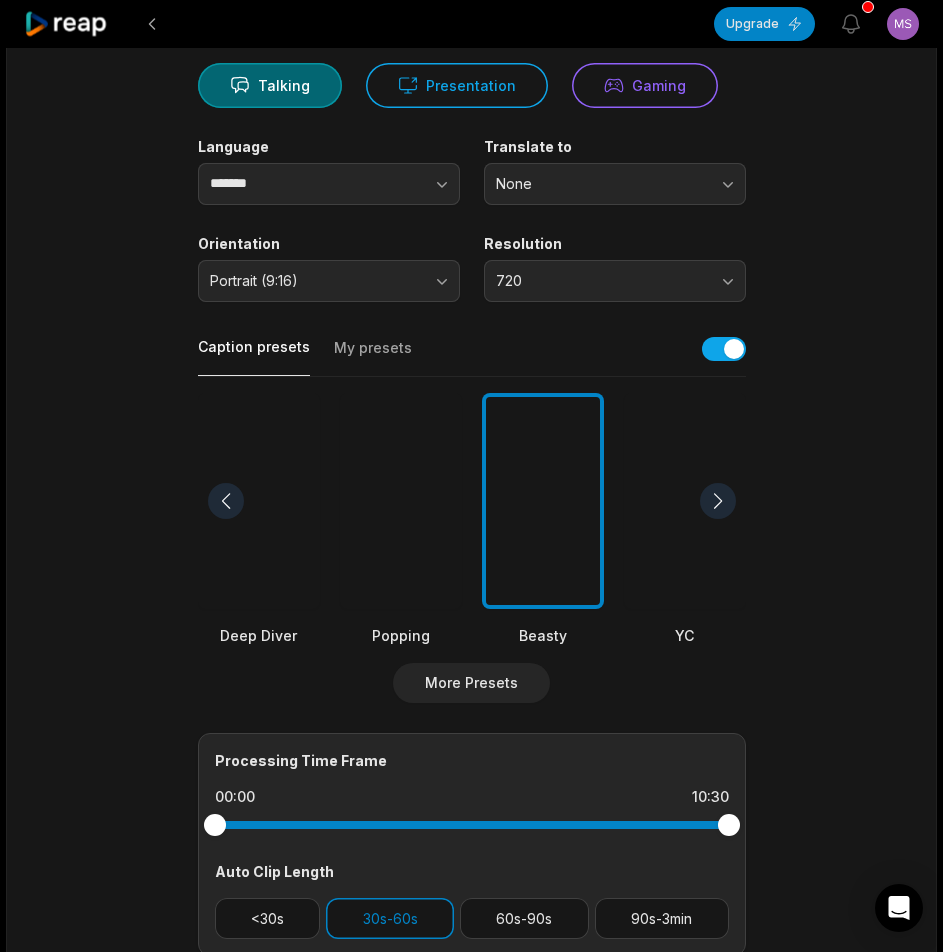 scroll, scrollTop: 0, scrollLeft: 0, axis: both 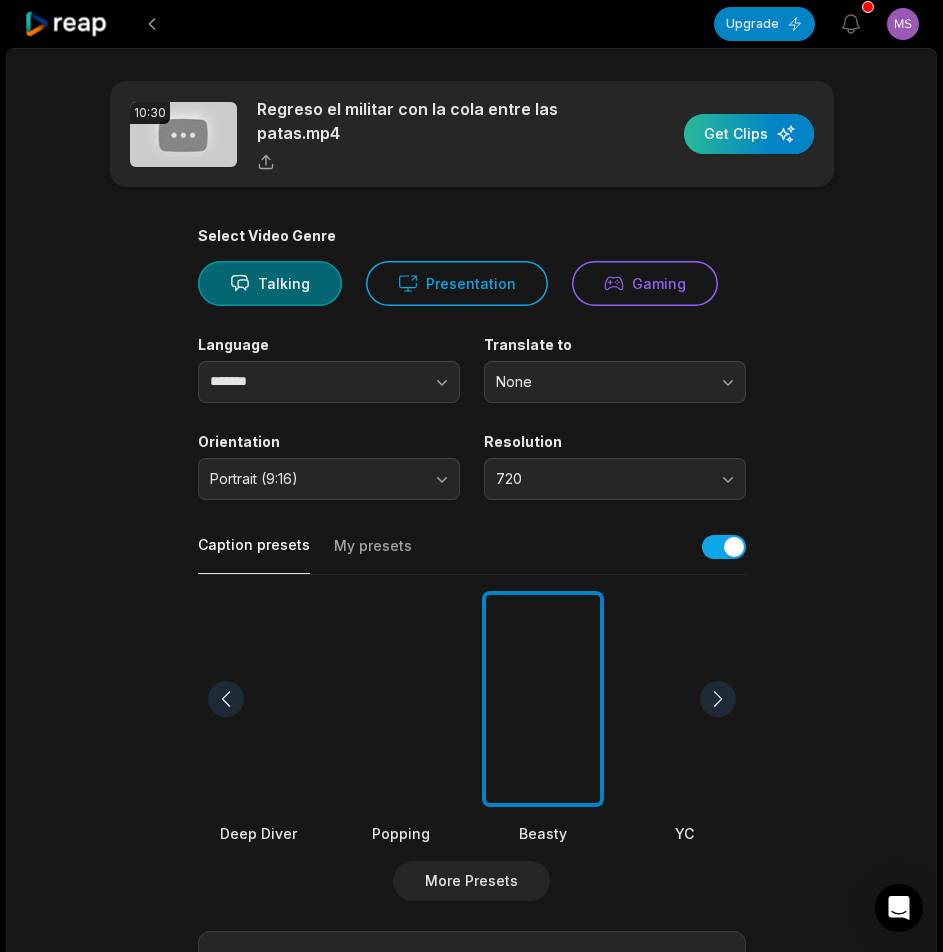 type on "**********" 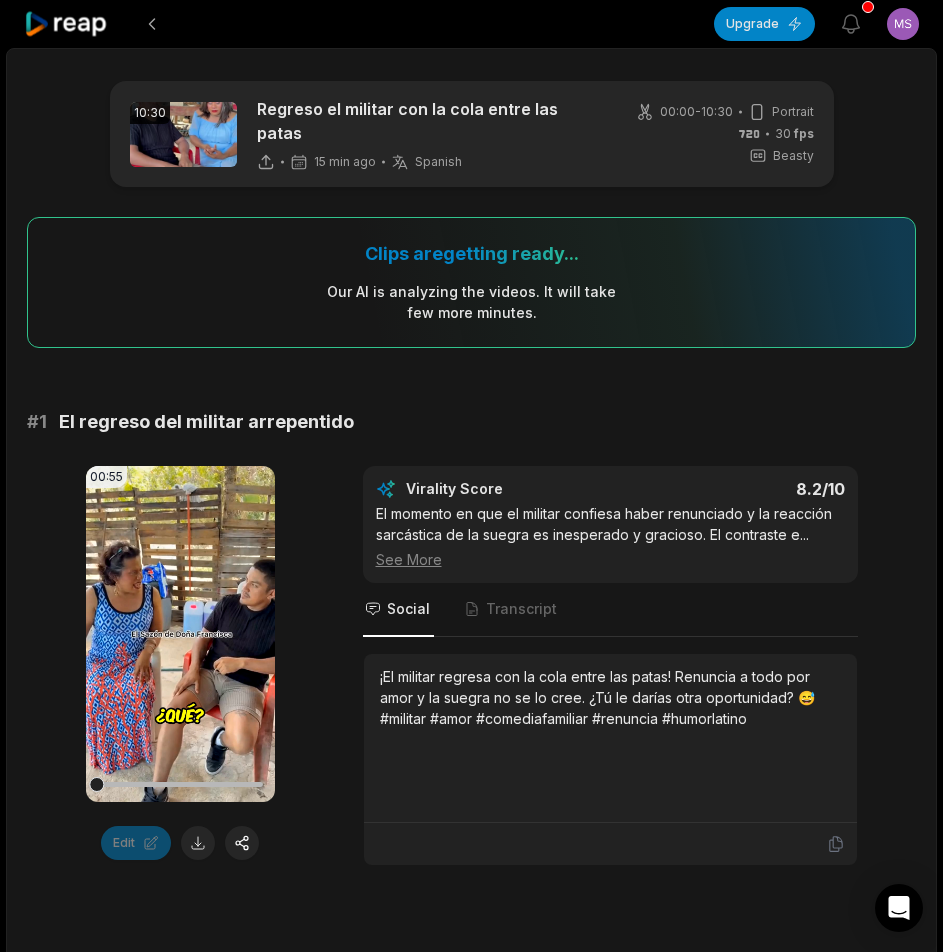 scroll, scrollTop: 0, scrollLeft: 0, axis: both 